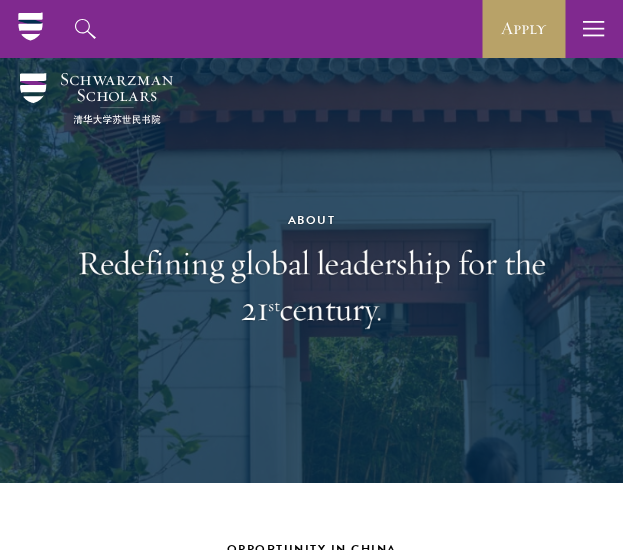 scroll, scrollTop: 1912, scrollLeft: 0, axis: vertical 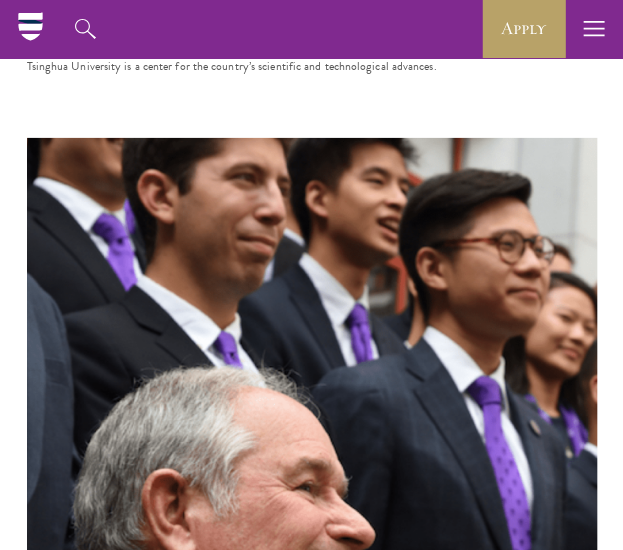 click on "About
Redefining global leadership for the 21 st  century.
Opportunity in China
Gain firsthand experience in China, one of the world's most dynamic and impactful nations. Schwarzman Scholars will learn about China and global affairs, gaining the experience and knowledge to advance international collaboration.
Schwarzman Scholars isn’t just about what you learn – it’s about becoming a leader and forming global relationships that can be activated over a lifetime.
[FIRST] [LAST]
Founding Trustee of Schwarzman Scholars
Schwarzman Scholars is designed to meet the challenges of the 21st century and beyond. It was inspired by the Rhodes Scholarship, which was founded in 1902 in an effort to promote international understanding and peace.
View an overview of Schwarzman Scholars.
DOWNLOAD" at bounding box center (311, -1916) 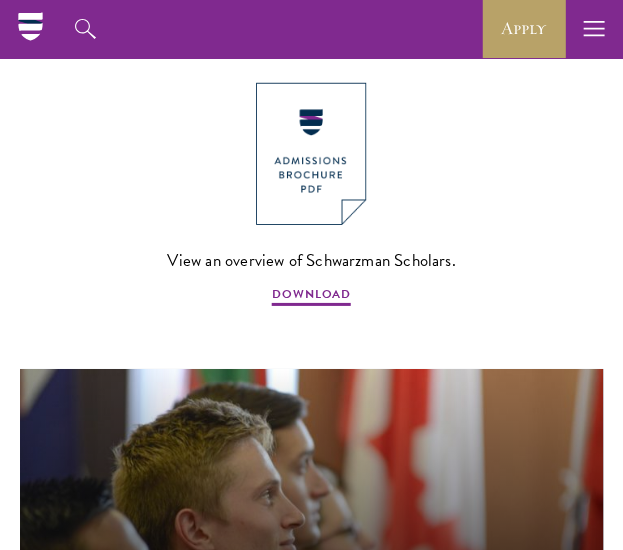 scroll, scrollTop: 1400, scrollLeft: 0, axis: vertical 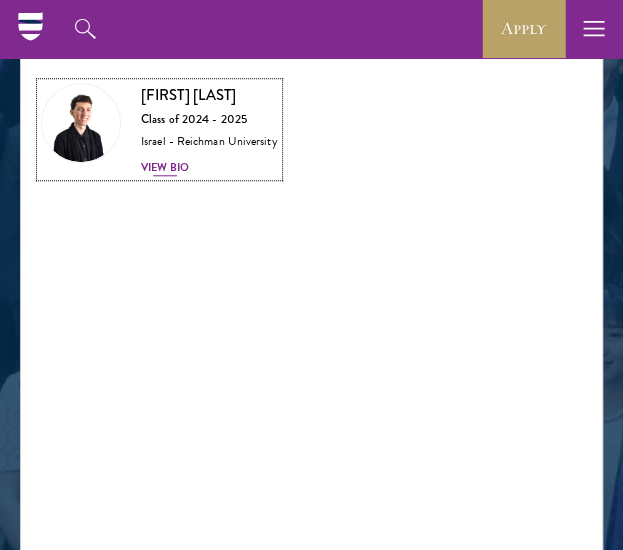 click on "View Bio" at bounding box center [165, 168] 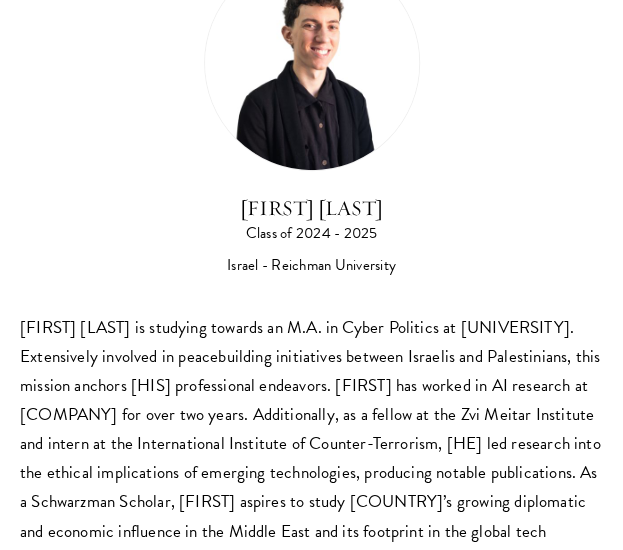 scroll, scrollTop: 159, scrollLeft: 0, axis: vertical 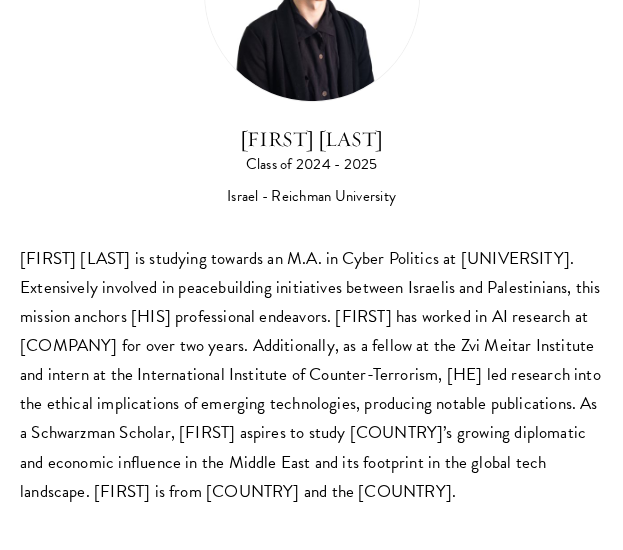 click on "[FIRST] [LAST] is studying towards an M.A. in Cyber Politics at [UNIVERSITY]. Extensively involved in peacebuilding initiatives between Israelis and Palestinians, this mission anchors [HIS] professional endeavors. [FIRST] has worked in AI research at [COMPANY] for over two years. Additionally, as a fellow at the Zvi Meitar Institute and intern at the International Institute of Counter-Terrorism, [HE] led research into the ethical implications of emerging technologies, producing notable publications. As a Schwarzman Scholar, [FIRST] aspires to study [COUNTRY]’s growing diplomatic and economic influence in the Middle East and its footprint in the global tech landscape. [FIRST] is from [COUNTRY] and the [COUNTRY]." at bounding box center (311, 375) 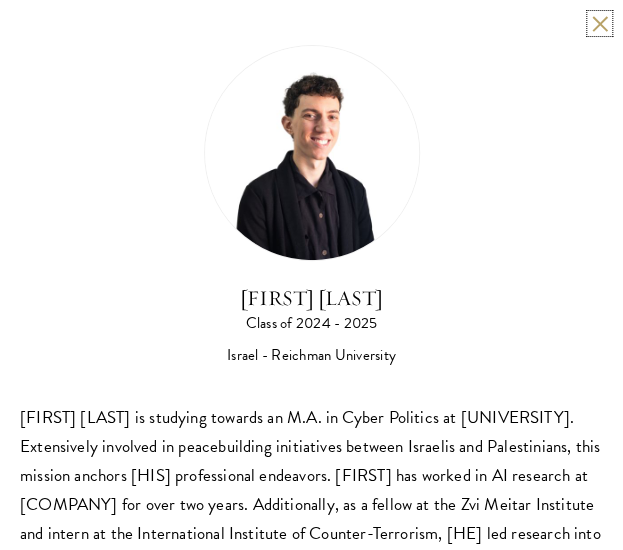 click at bounding box center (599, 23) 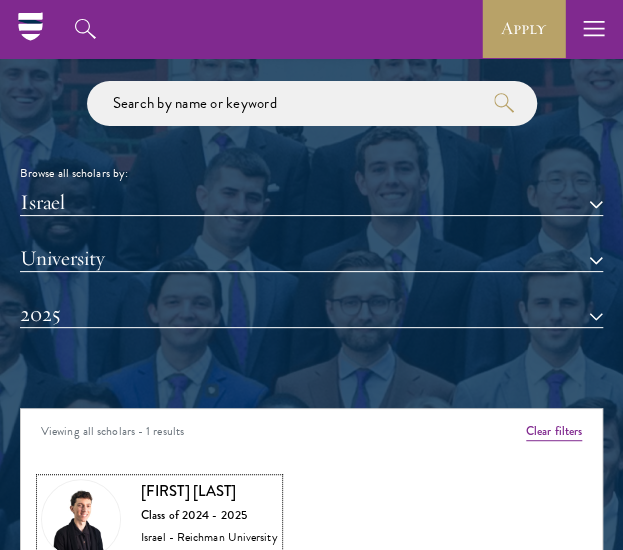 scroll, scrollTop: 1826, scrollLeft: 0, axis: vertical 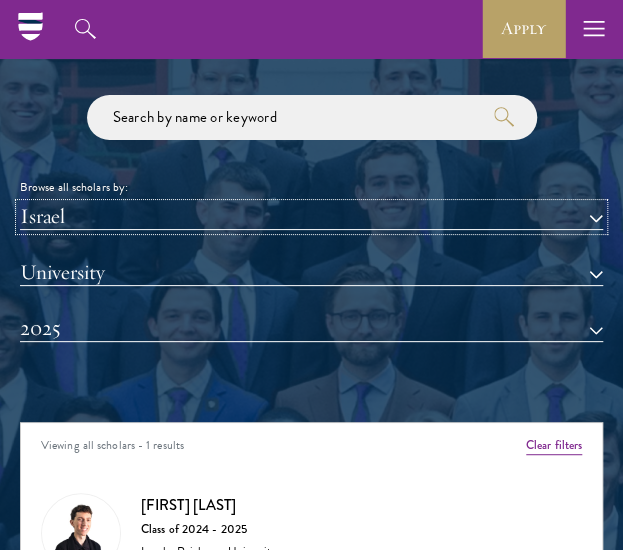 click on "Israel" at bounding box center [311, 217] 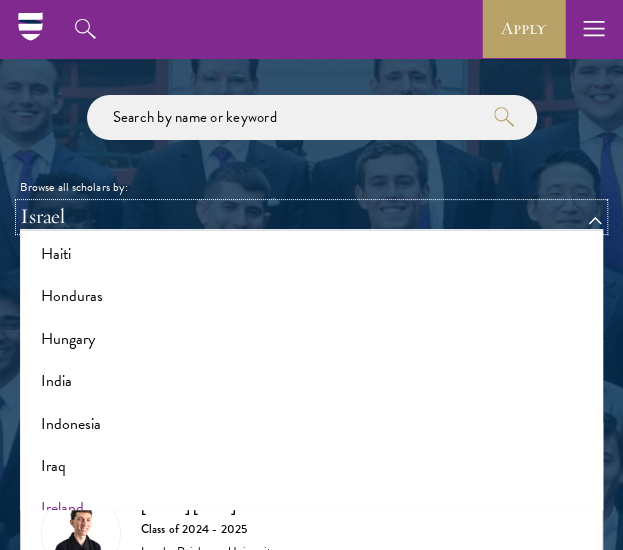 scroll, scrollTop: 1453, scrollLeft: 0, axis: vertical 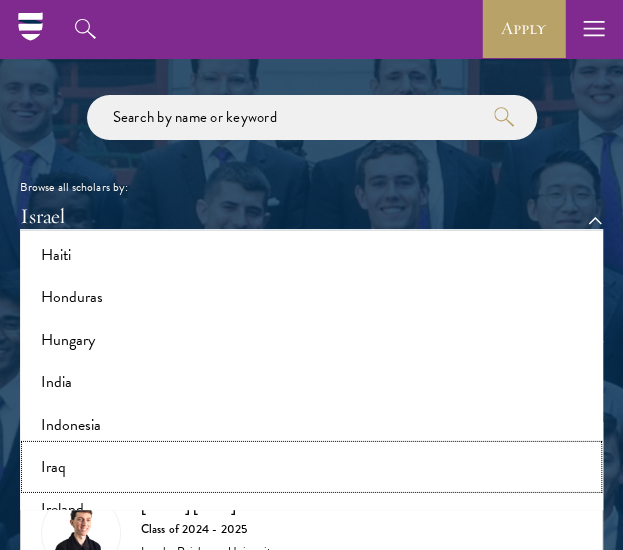 click on "Iraq" at bounding box center (311, 467) 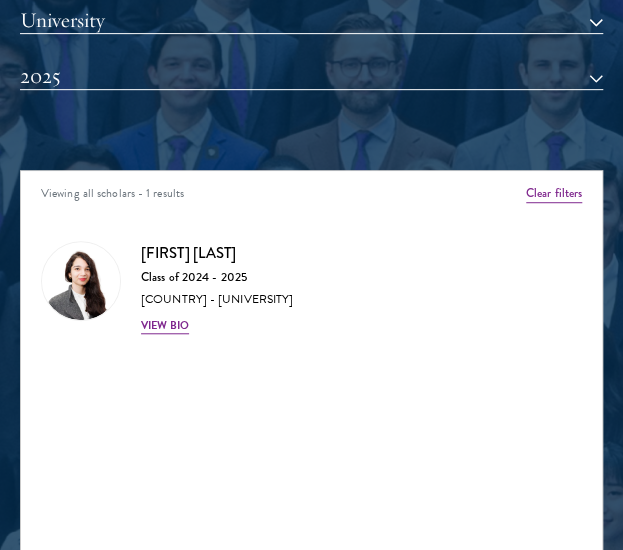 scroll, scrollTop: 2080, scrollLeft: 0, axis: vertical 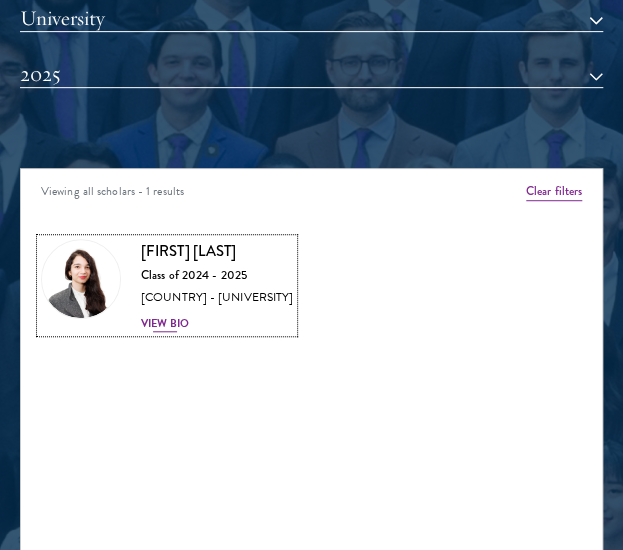 click on "[FIRST] [LAST]" at bounding box center (217, 251) 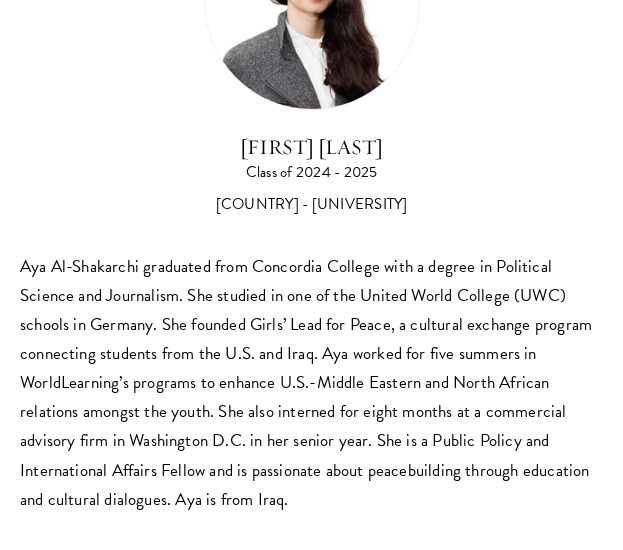scroll, scrollTop: 159, scrollLeft: 0, axis: vertical 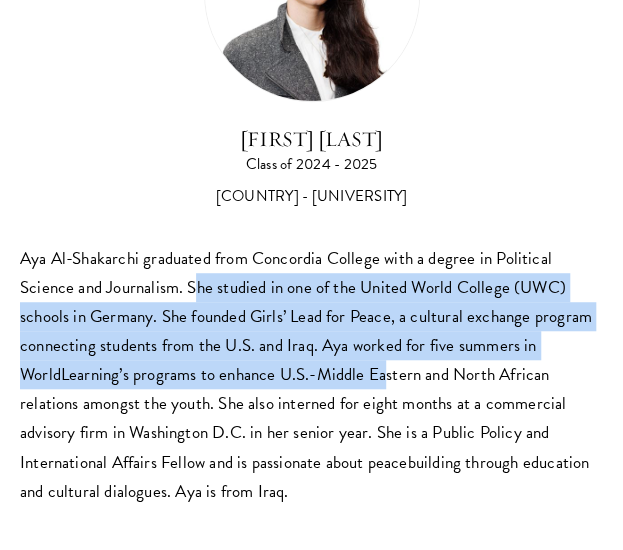 drag, startPoint x: 194, startPoint y: 285, endPoint x: 402, endPoint y: 361, distance: 221.44977 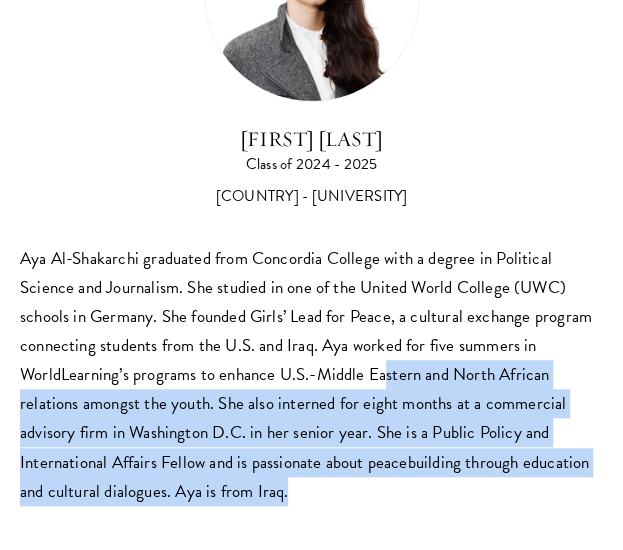 drag, startPoint x: 402, startPoint y: 361, endPoint x: 482, endPoint y: 481, distance: 144.22205 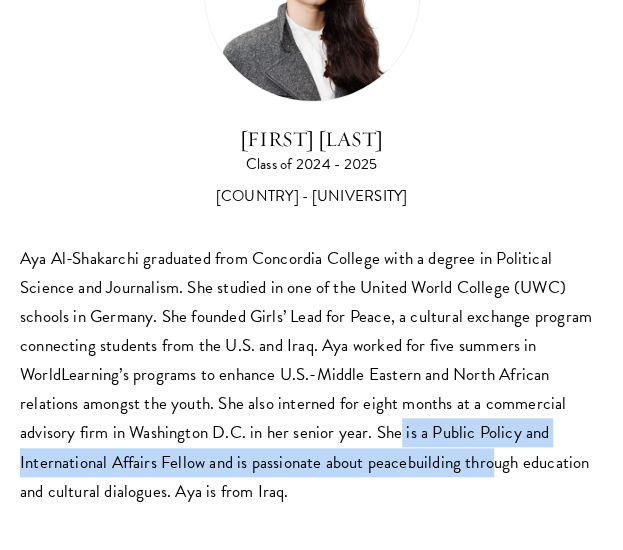 drag, startPoint x: 394, startPoint y: 427, endPoint x: 493, endPoint y: 475, distance: 110.02273 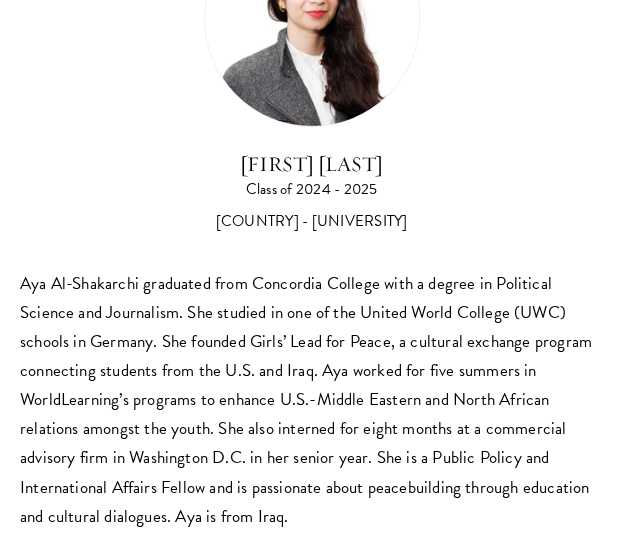 scroll, scrollTop: 0, scrollLeft: 0, axis: both 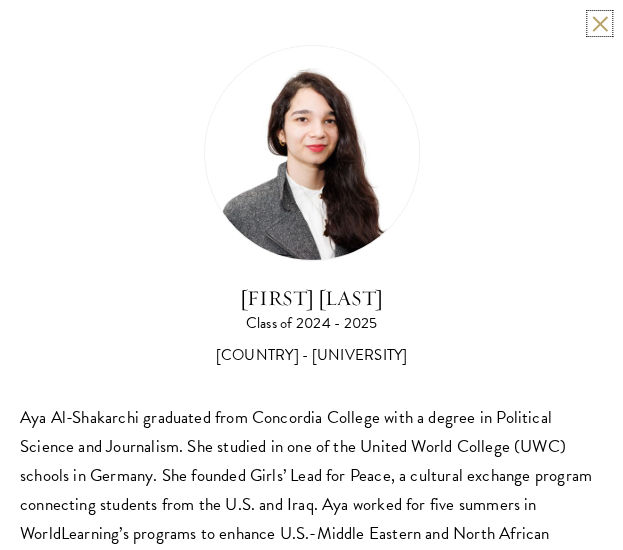 click at bounding box center [599, 23] 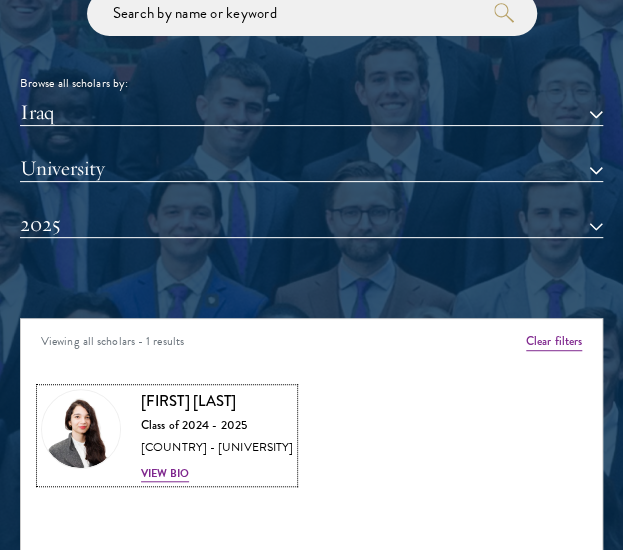 scroll, scrollTop: 1922, scrollLeft: 0, axis: vertical 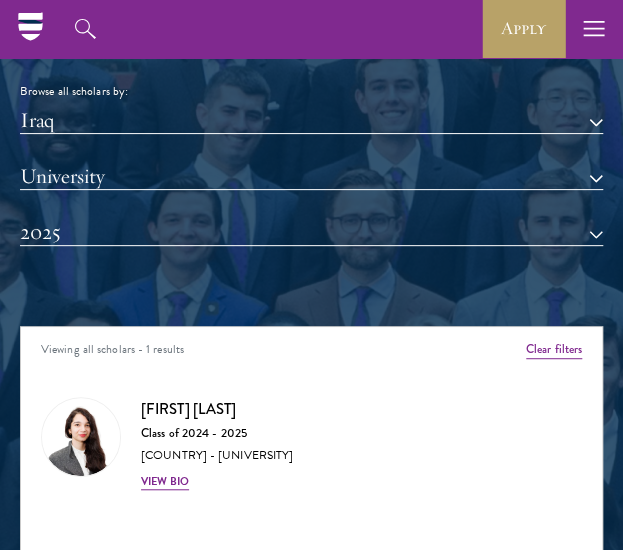 click on "Browse all scholars by:
[COUNTRY]
All Countries and Regions
Afghanistan
Antigua and Barbuda
Argentina
Armenia
Australia
Austria
Azerbaijan
Bangladesh
Belarus
Benin
Bosnia and Herzegovina
Botswana
Brazil
Burkina Faso
Burundi
Cameroon
Canada
Chile
China
Colombia
cote D'Ivoire
Croatia
Denmark
Dominican Republic
Ecuador
Egypt
France
Georgia Ghana" at bounding box center (311, 137) 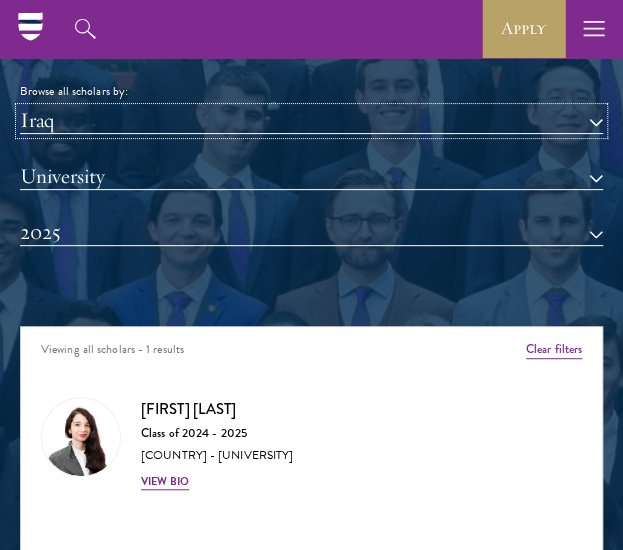 click on "Iraq" at bounding box center (311, 121) 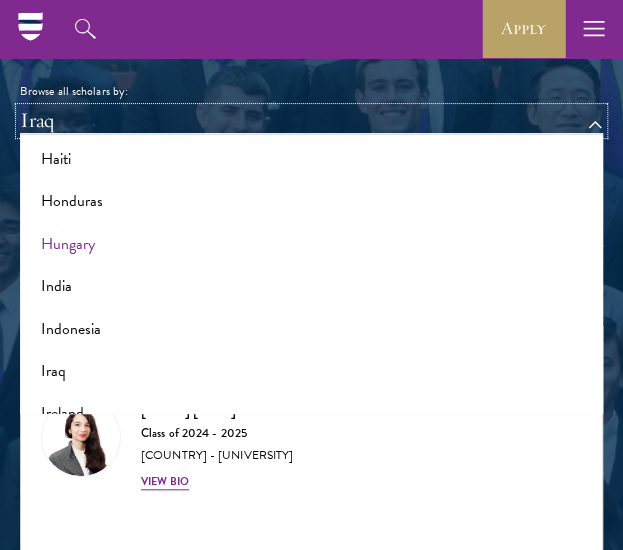 scroll, scrollTop: 1651, scrollLeft: 0, axis: vertical 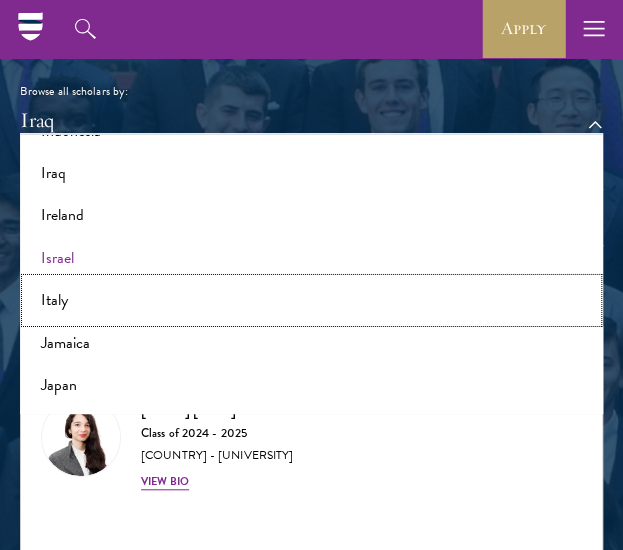 click on "Italy" at bounding box center (311, 300) 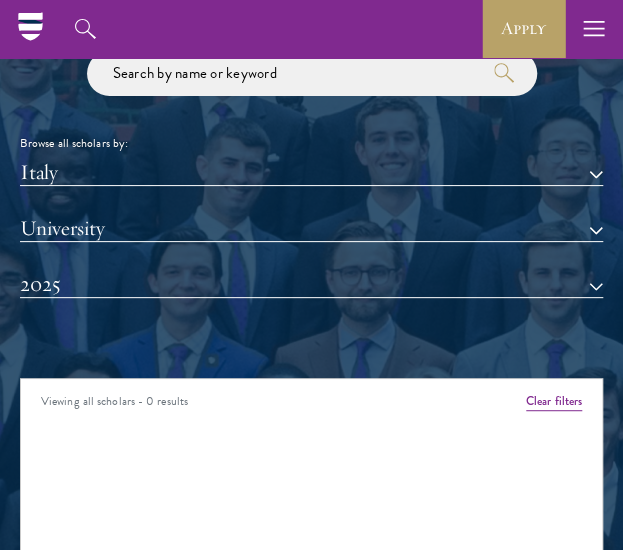 scroll, scrollTop: 1868, scrollLeft: 0, axis: vertical 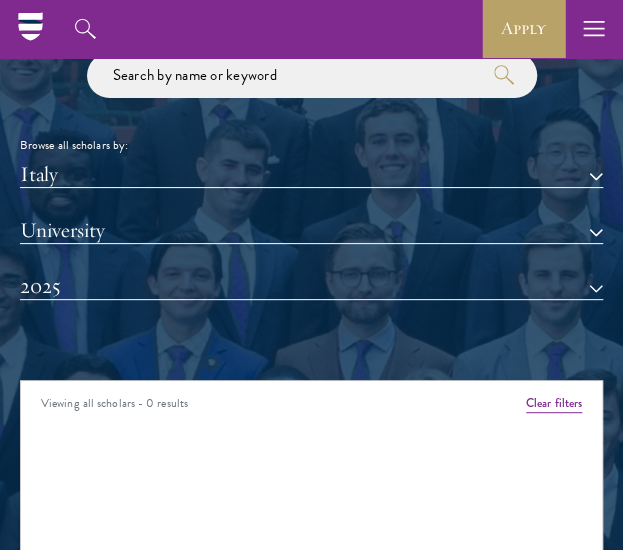 click on "Browse all scholars by:" at bounding box center (311, 146) 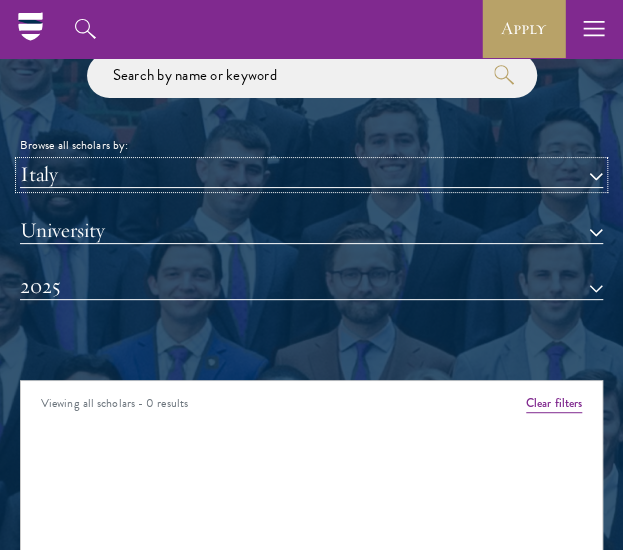 click on "Italy" at bounding box center [311, 175] 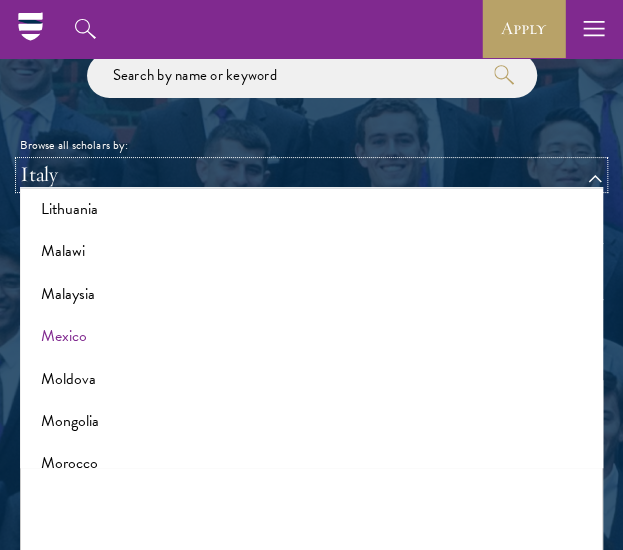 scroll, scrollTop: 2222, scrollLeft: 0, axis: vertical 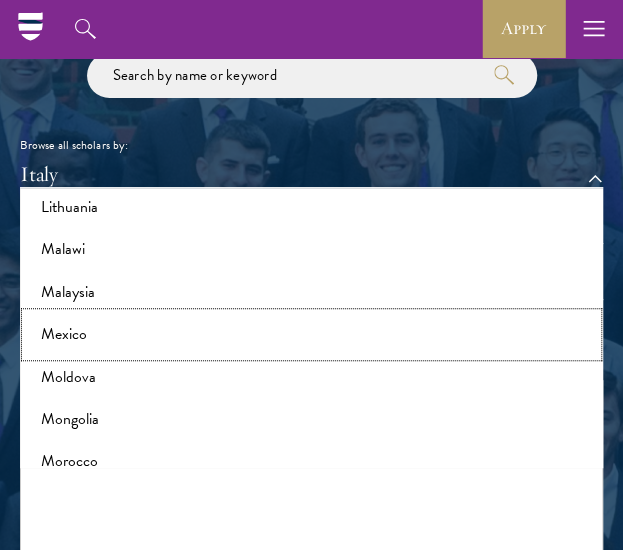 click on "Mexico" at bounding box center [311, 334] 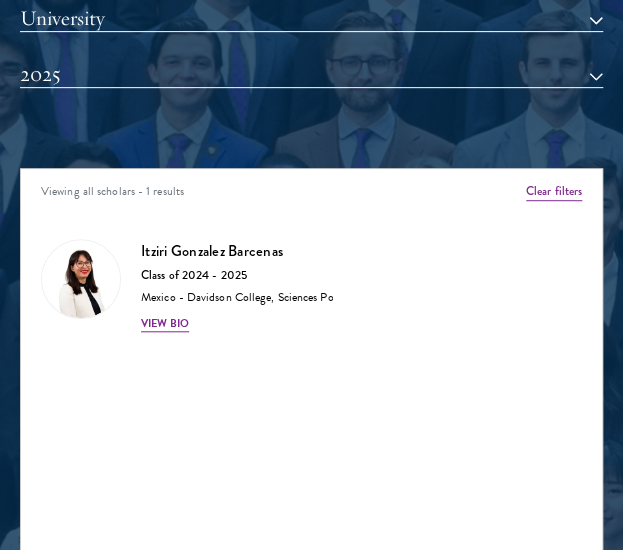 scroll, scrollTop: 2080, scrollLeft: 0, axis: vertical 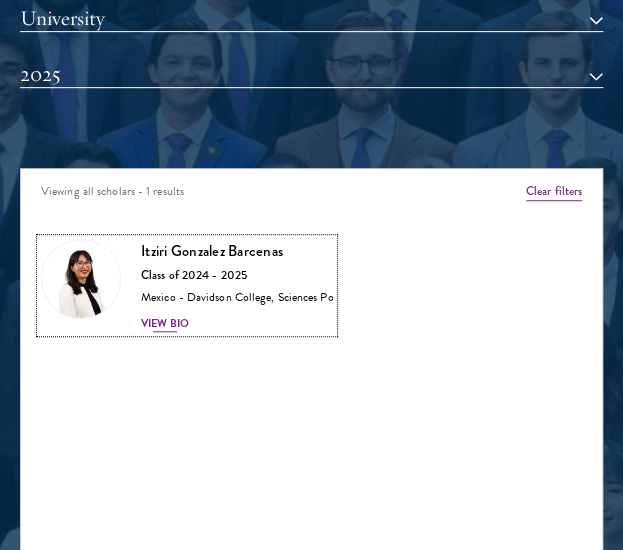 click on "Itziri Gonzalez Barcenas" at bounding box center (237, 251) 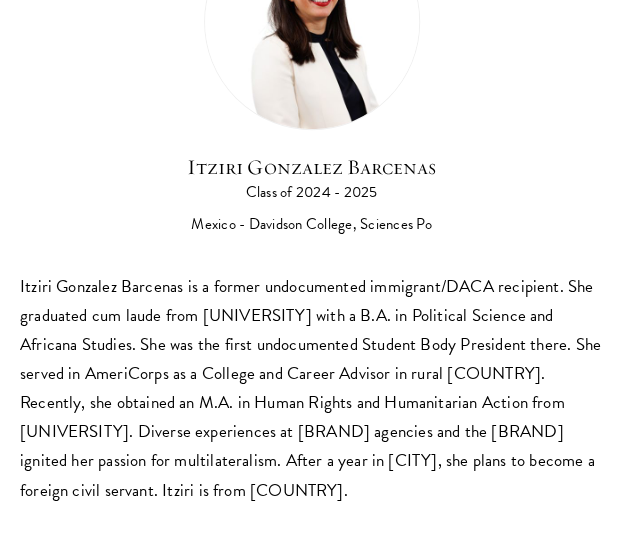 scroll, scrollTop: 159, scrollLeft: 0, axis: vertical 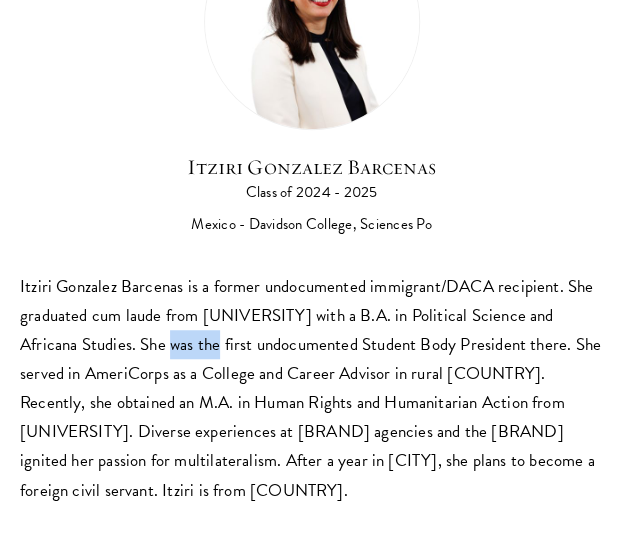 drag, startPoint x: 140, startPoint y: 319, endPoint x: 284, endPoint y: 334, distance: 144.77914 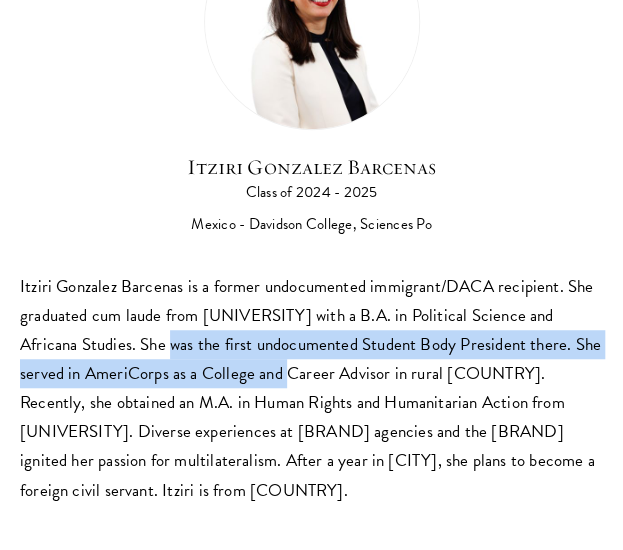 click on "Itziri Gonzalez Barcenas is a former undocumented immigrant/DACA recipient. She graduated cum laude from [UNIVERSITY] with a B.A. in Political Science and Africana Studies. She was the first undocumented Student Body President there. She served in AmeriCorps as a College and Career Advisor in rural [COUNTRY]. Recently, she obtained an M.A. in Human Rights and Humanitarian Action from [UNIVERSITY]. Diverse experiences at [BRAND] agencies and the [BRAND] ignited her passion for multilateralism. After a year in [CITY], she plans to become a foreign civil servant. Itziri is from [COUNTRY]." at bounding box center (311, 388) 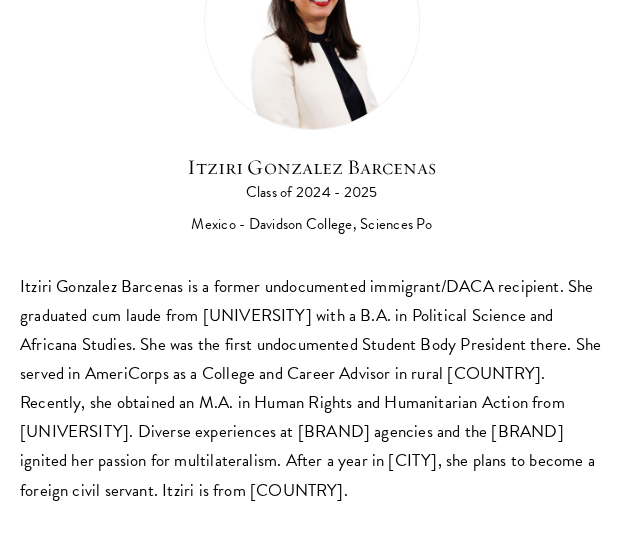 scroll, scrollTop: 2138, scrollLeft: 0, axis: vertical 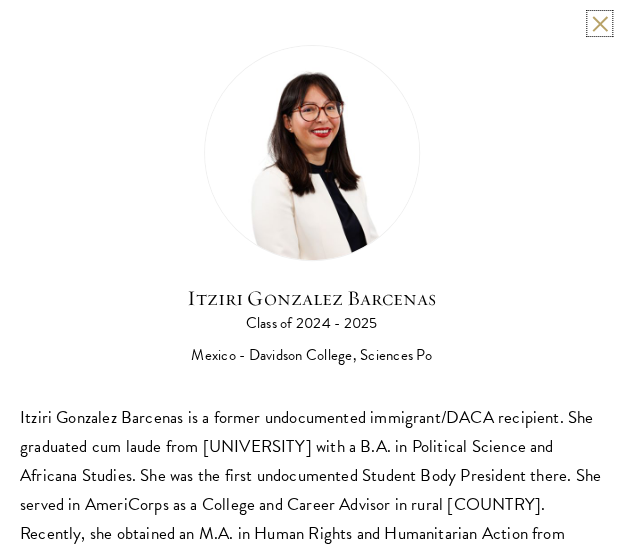 click at bounding box center [599, 23] 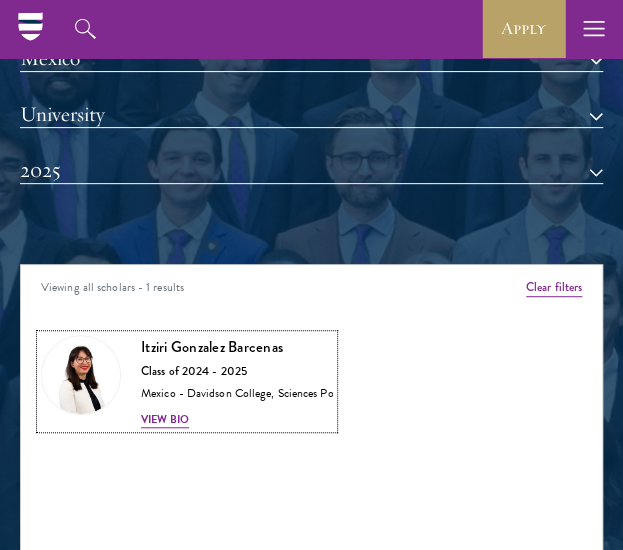scroll, scrollTop: 1908, scrollLeft: 0, axis: vertical 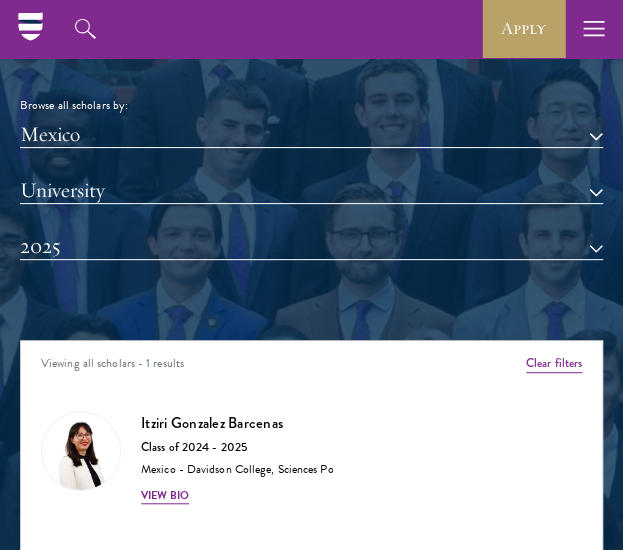 click on "Browse all scholars by:
[COUNTRY]
All Countries and Regions
Afghanistan
Antigua and Barbuda
Argentina
Armenia
Australia
Austria
Azerbaijan
Bangladesh
Belarus
Benin
Bosnia and Herzegovina
Botswana
Brazil
Burkina Faso
Burundi
Cameroon
Canada
Chile
China
Colombia
cote D'Ivoire
Croatia
Denmark
Dominican Republic
Ecuador
Egypt
France
Georgia" at bounding box center (311, 151) 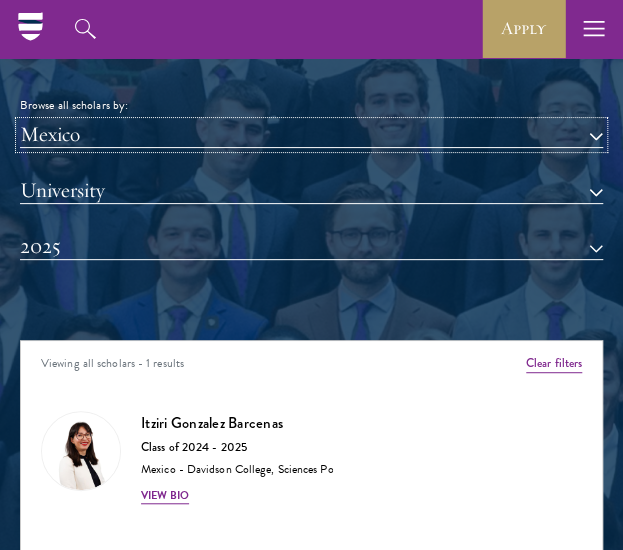 click on "Mexico" at bounding box center [311, 135] 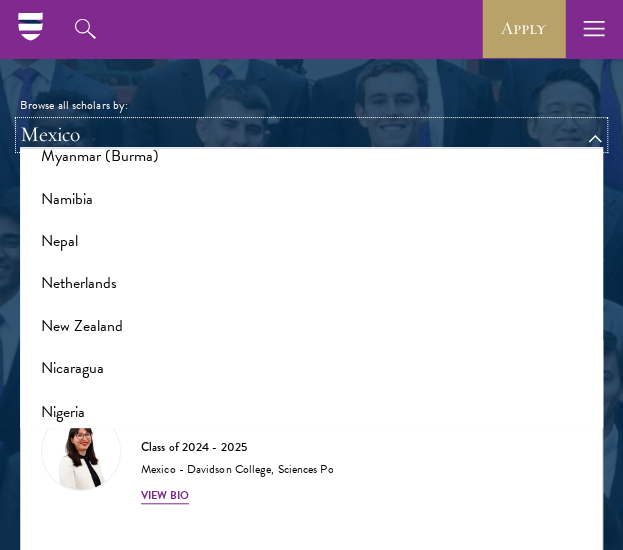 scroll, scrollTop: 2578, scrollLeft: 0, axis: vertical 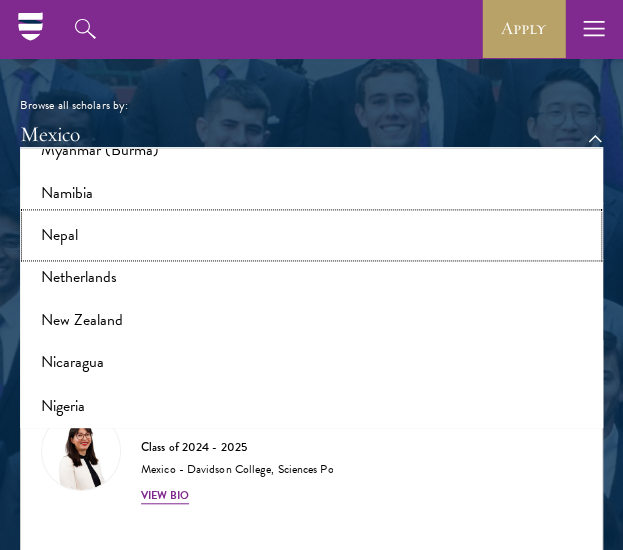 click on "Nepal" at bounding box center [311, 235] 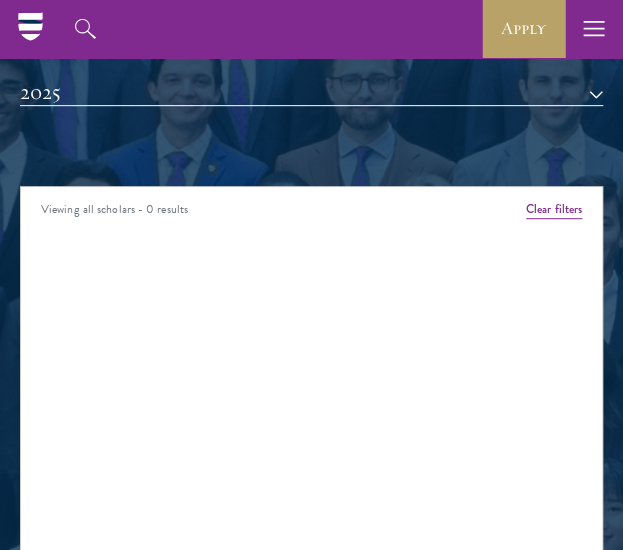scroll, scrollTop: 1942, scrollLeft: 0, axis: vertical 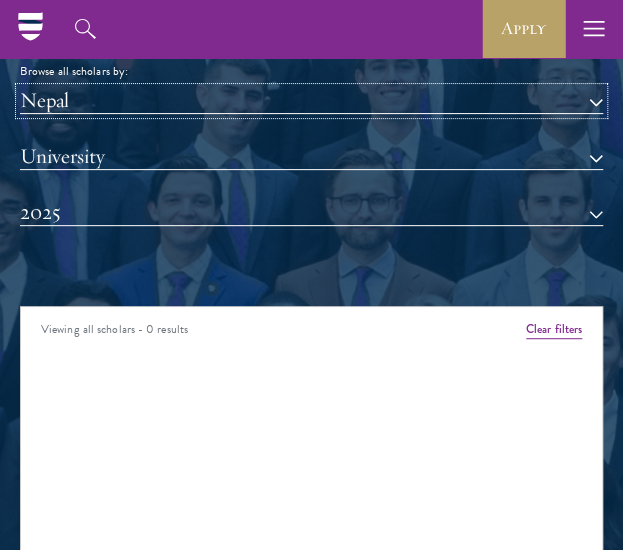 click on "Nepal" at bounding box center [311, 101] 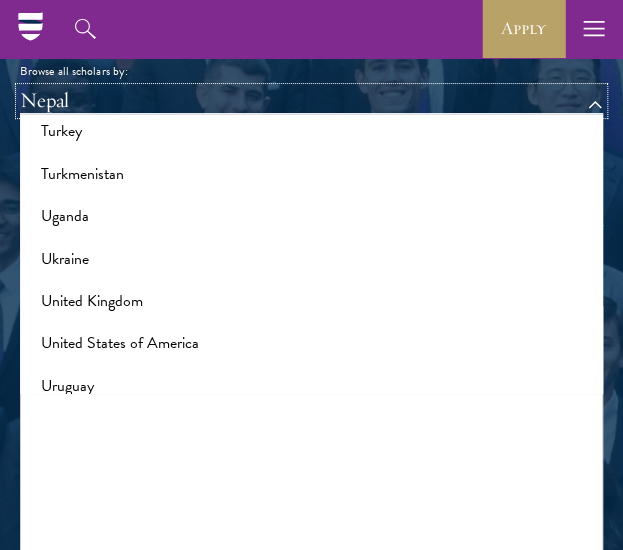 scroll, scrollTop: 4192, scrollLeft: 0, axis: vertical 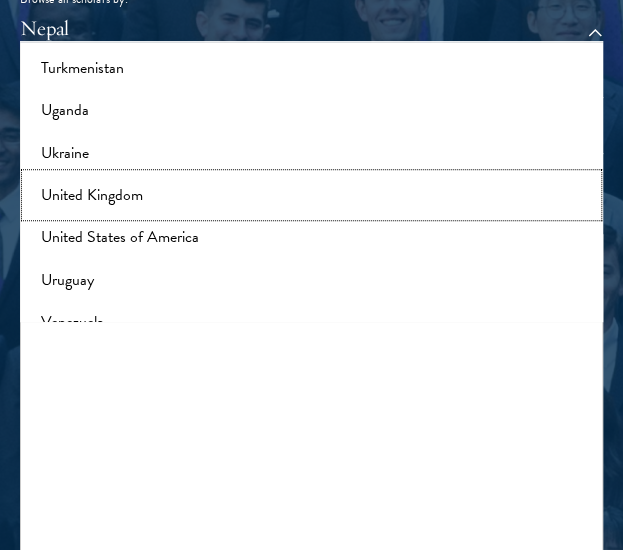 click on "United Kingdom" at bounding box center (311, 195) 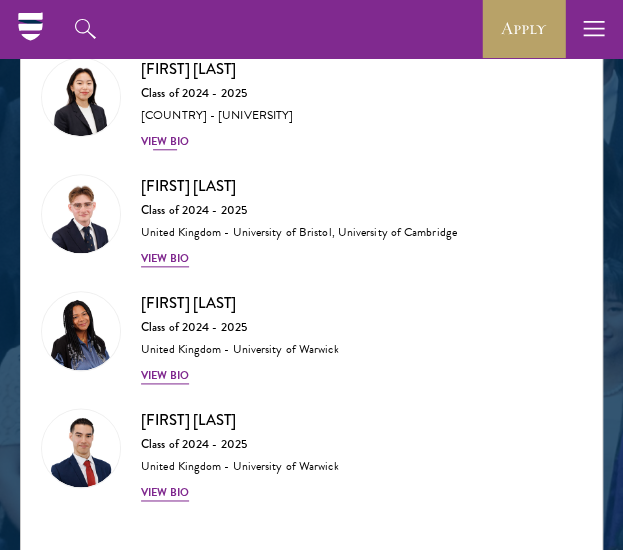 scroll, scrollTop: 2262, scrollLeft: 0, axis: vertical 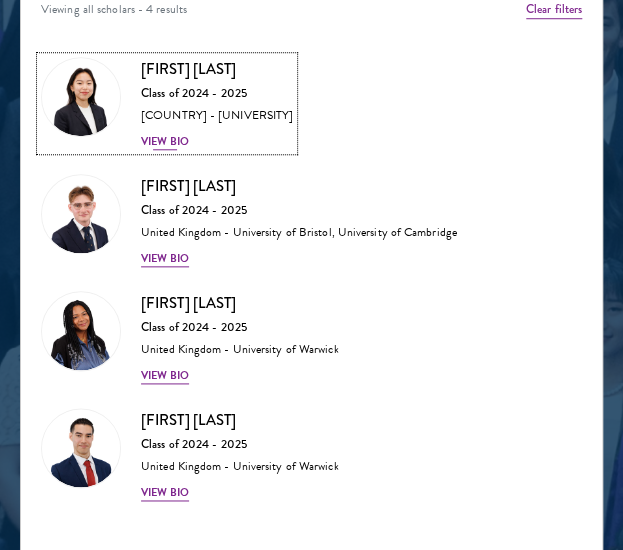click on "[FIRST] [LAST]" at bounding box center (217, 69) 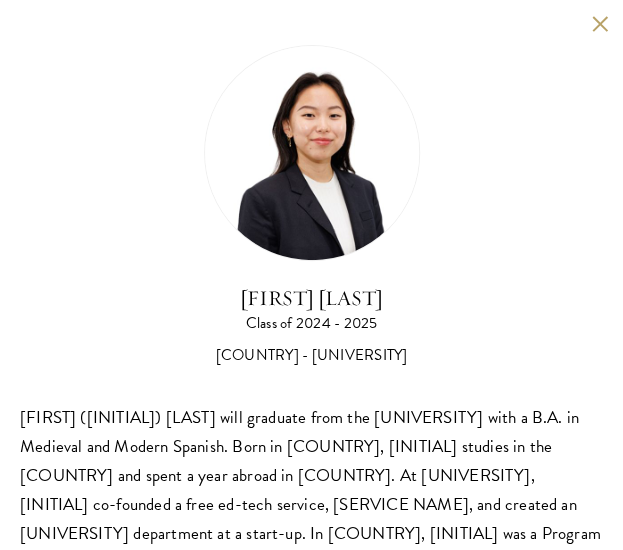 scroll, scrollTop: 130, scrollLeft: 0, axis: vertical 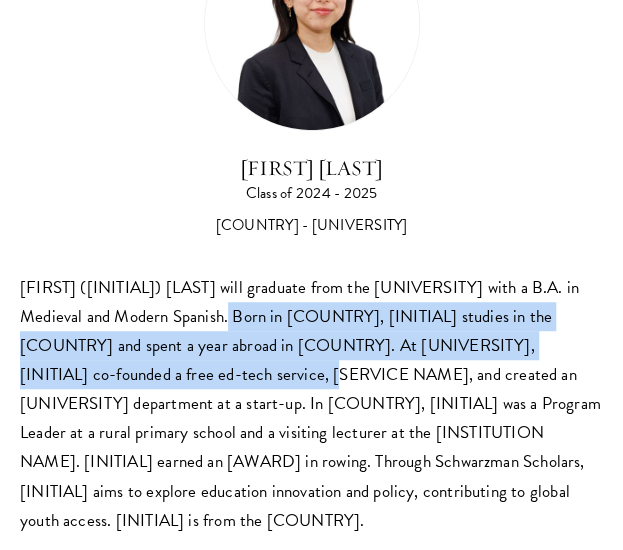 drag, startPoint x: 225, startPoint y: 314, endPoint x: 180, endPoint y: 363, distance: 66.52819 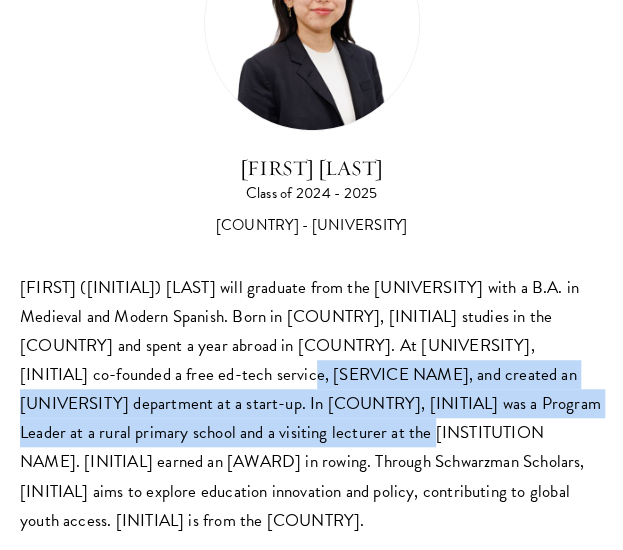 drag, startPoint x: 152, startPoint y: 373, endPoint x: 242, endPoint y: 427, distance: 104.95713 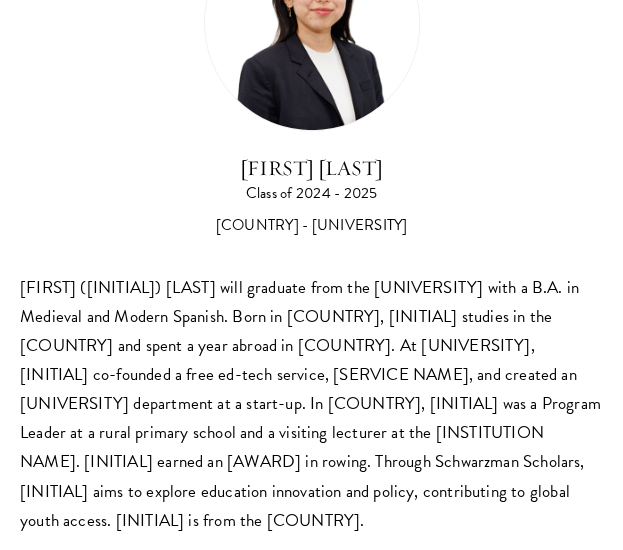 scroll, scrollTop: 2346, scrollLeft: 0, axis: vertical 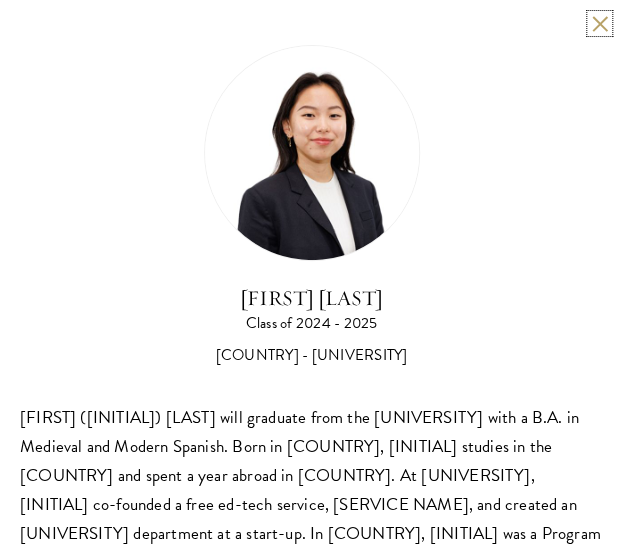 click at bounding box center (599, 23) 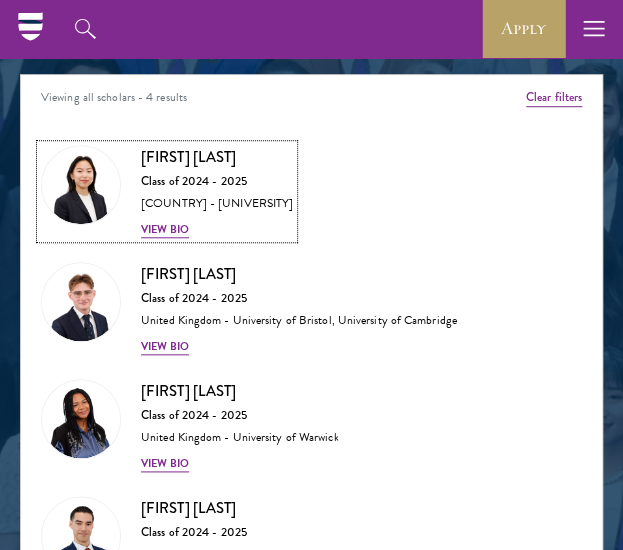 scroll, scrollTop: 2173, scrollLeft: 0, axis: vertical 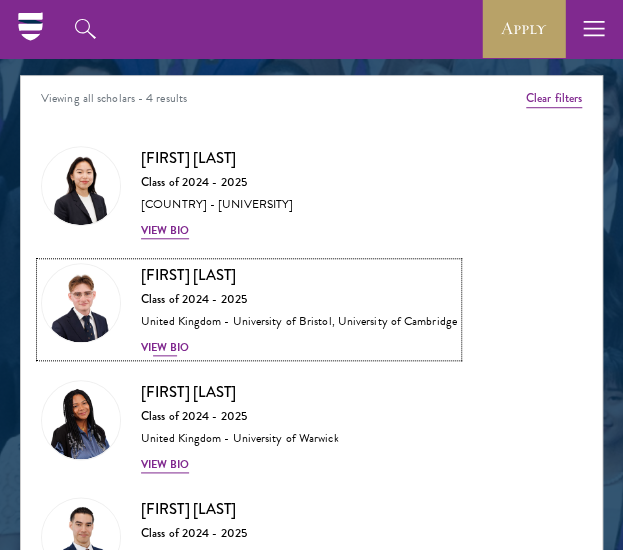 click on "[FIRST] [LAST]" at bounding box center [299, 275] 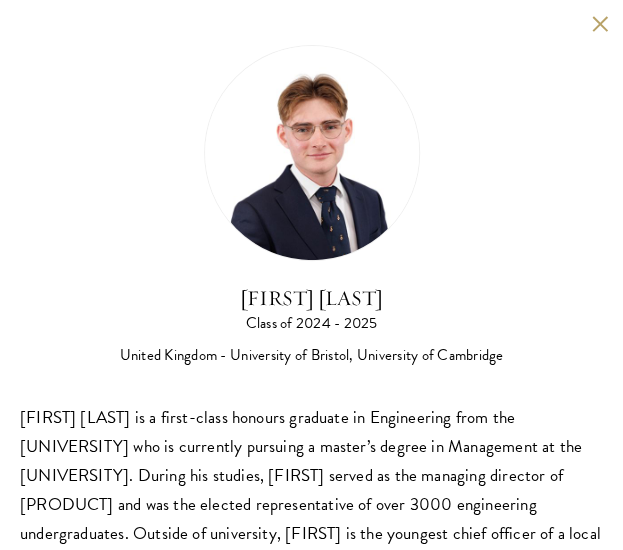 scroll, scrollTop: 130, scrollLeft: 0, axis: vertical 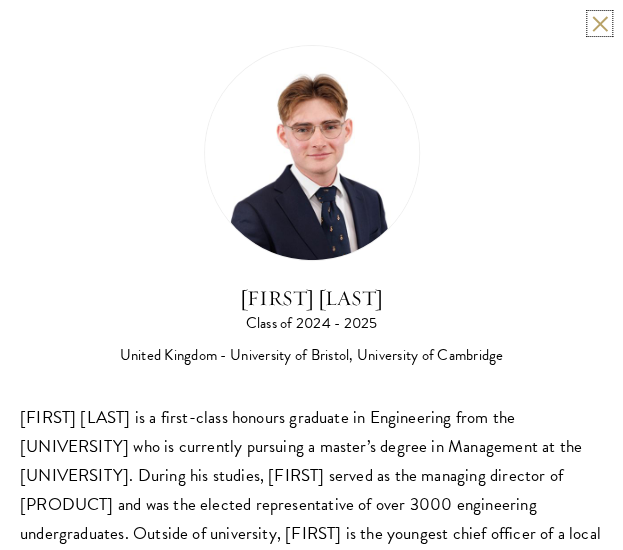 click at bounding box center (599, 23) 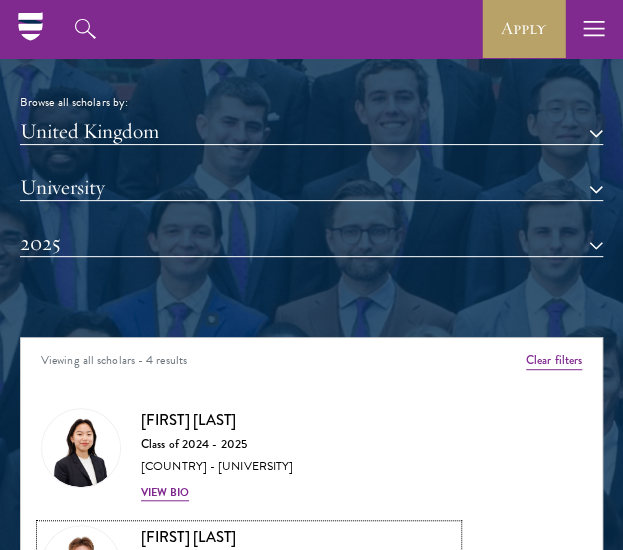 scroll, scrollTop: 1906, scrollLeft: 0, axis: vertical 